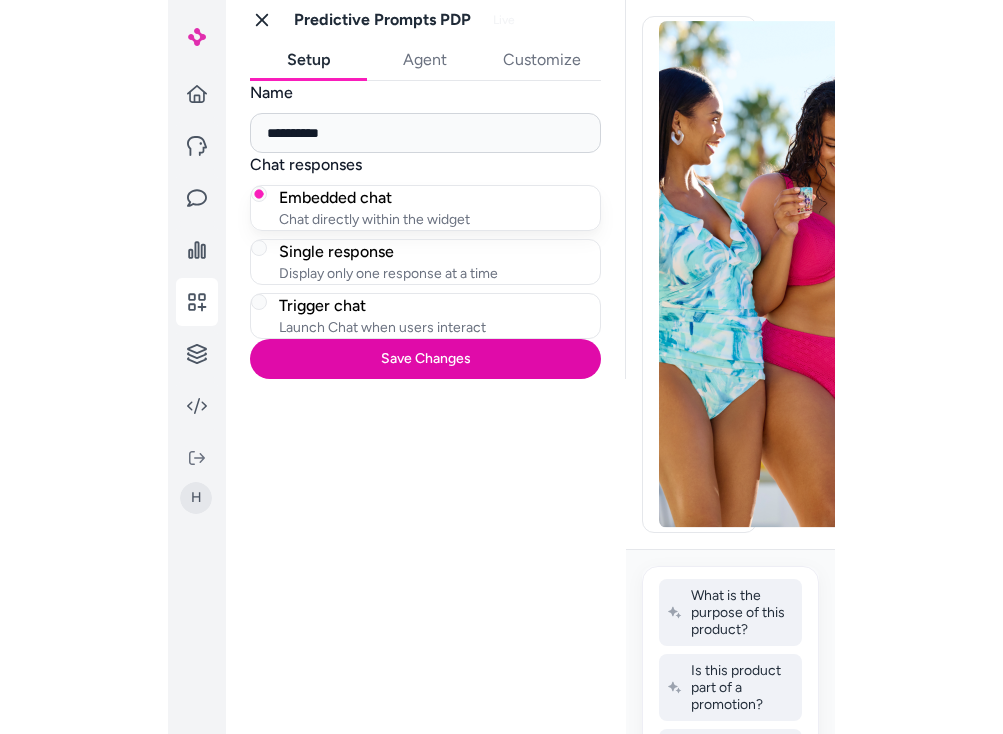 scroll, scrollTop: 0, scrollLeft: 0, axis: both 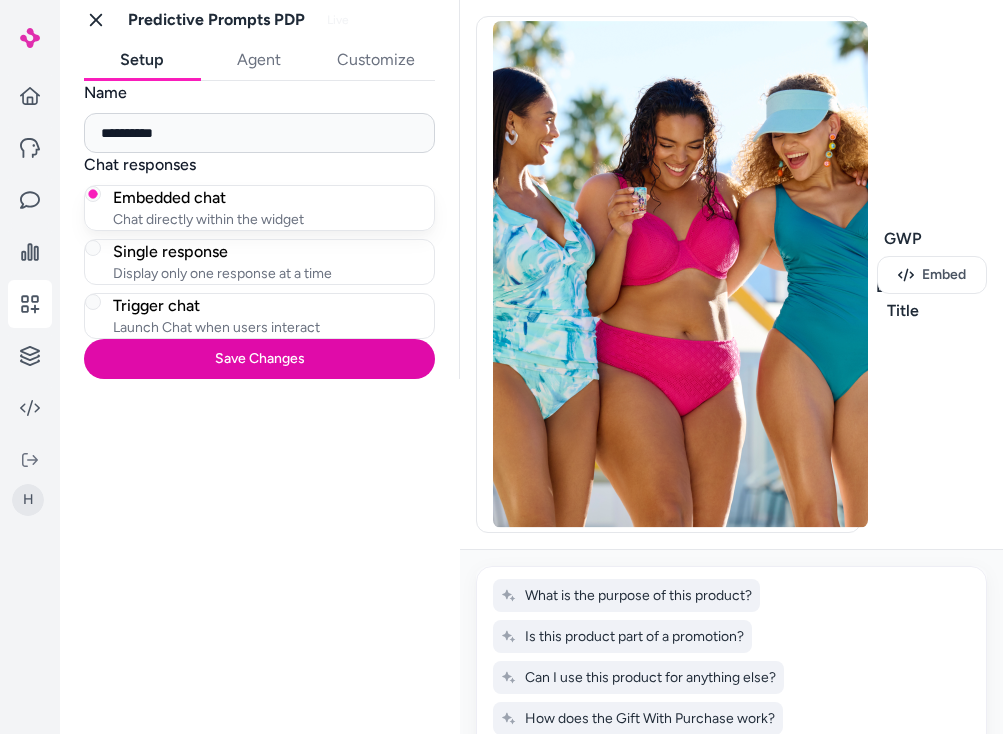 click on "Agent" at bounding box center (259, 60) 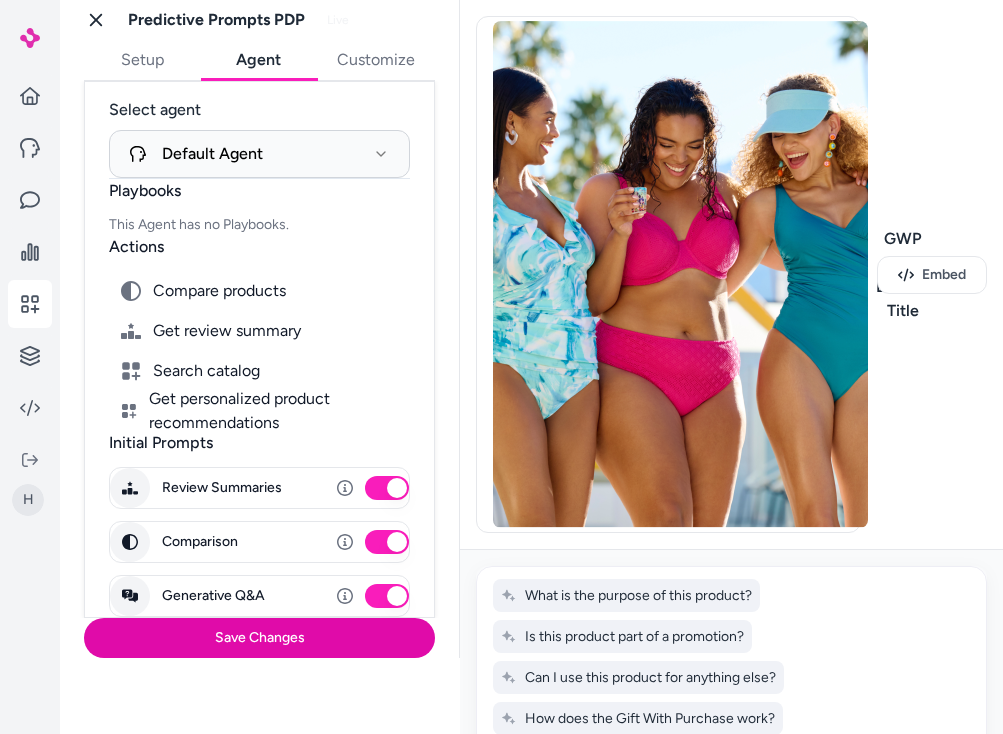 scroll, scrollTop: 155, scrollLeft: 0, axis: vertical 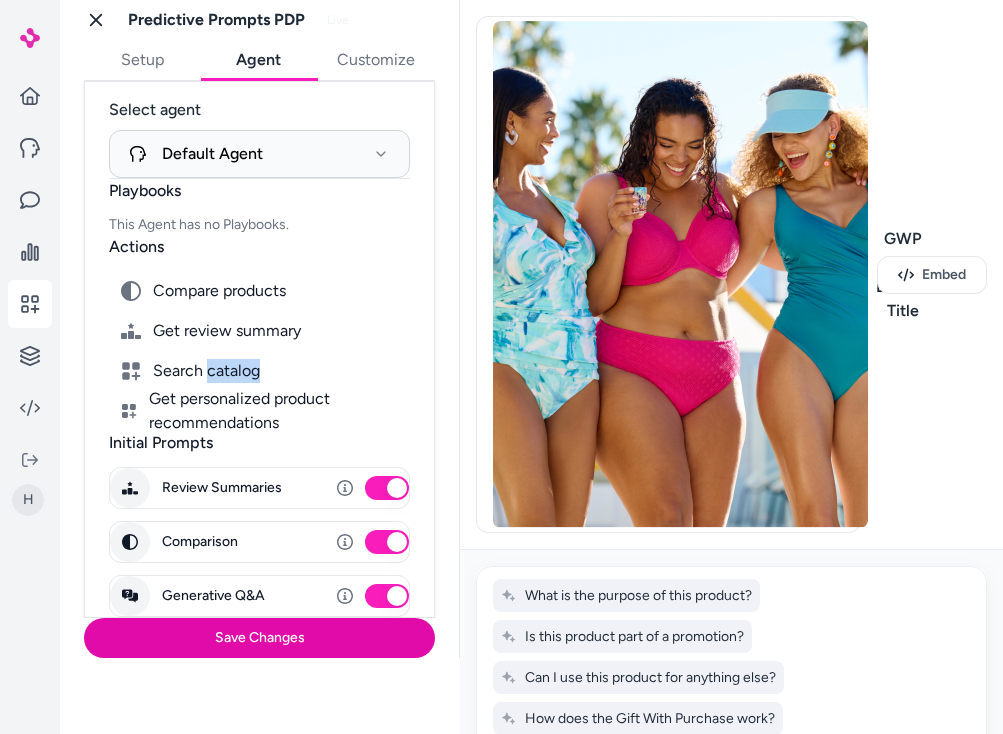 click on "Search catalog" at bounding box center [219, 291] 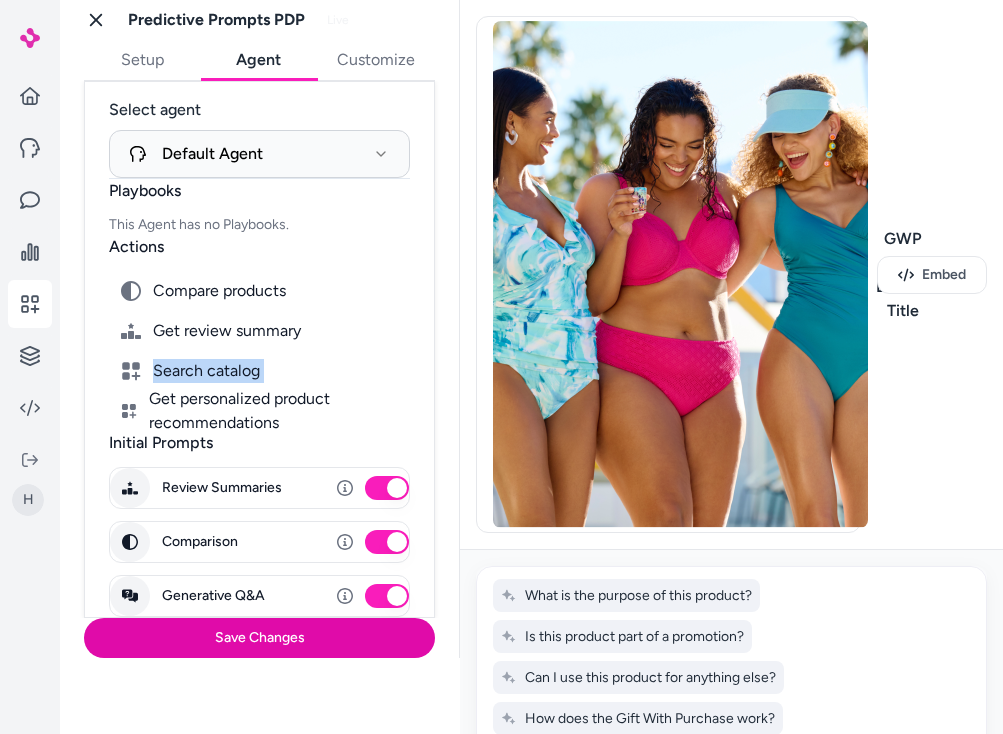 click on "Search catalog" at bounding box center (219, 291) 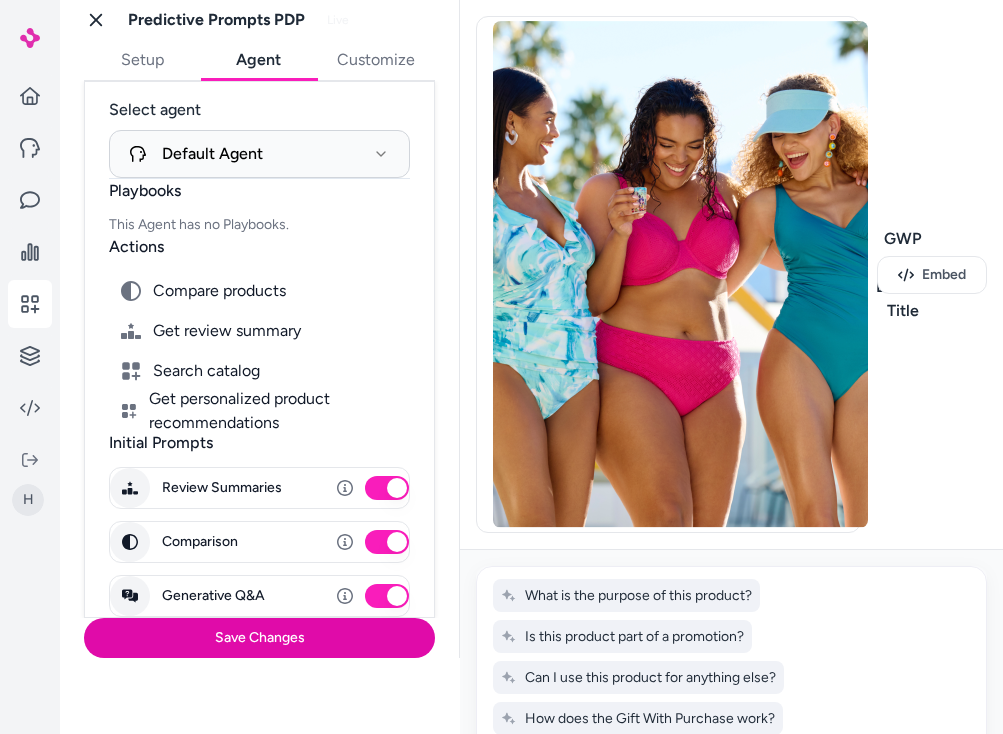 click on "Get personalized product recommendations" at bounding box center (219, 291) 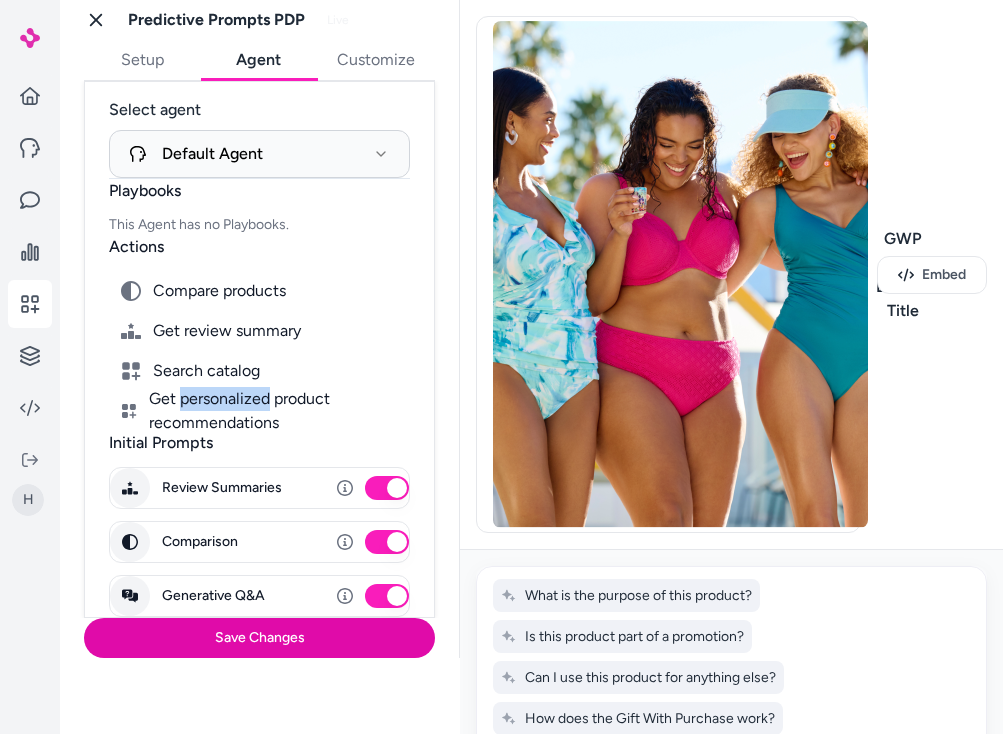 click on "Get personalized product recommendations" at bounding box center (219, 291) 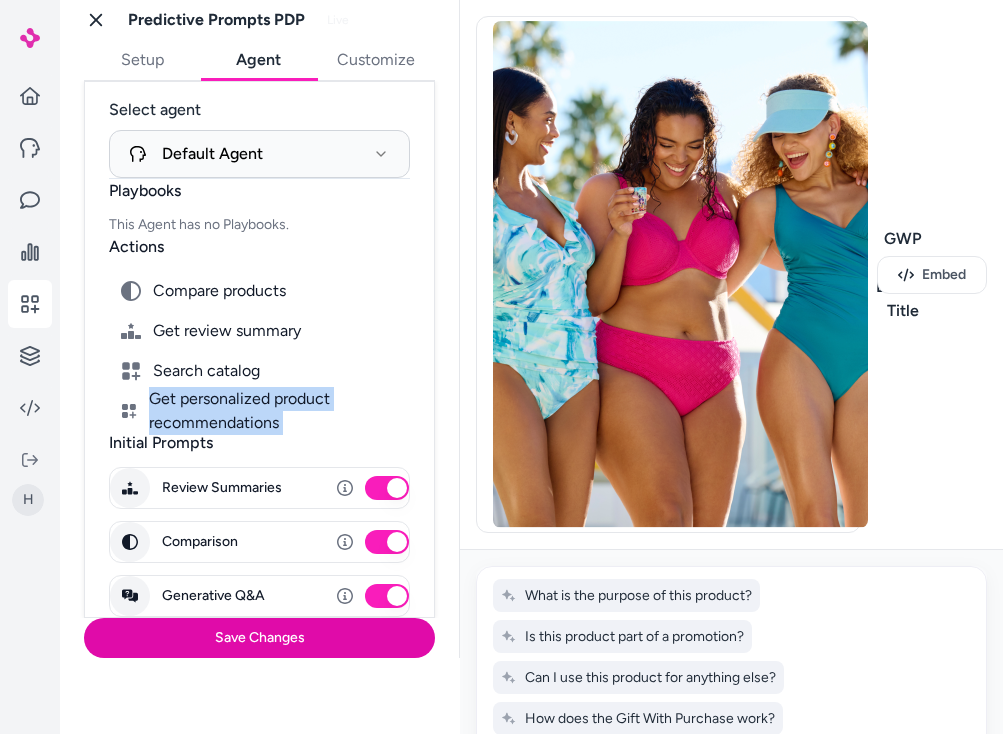 click on "Get personalized product recommendations" at bounding box center (219, 291) 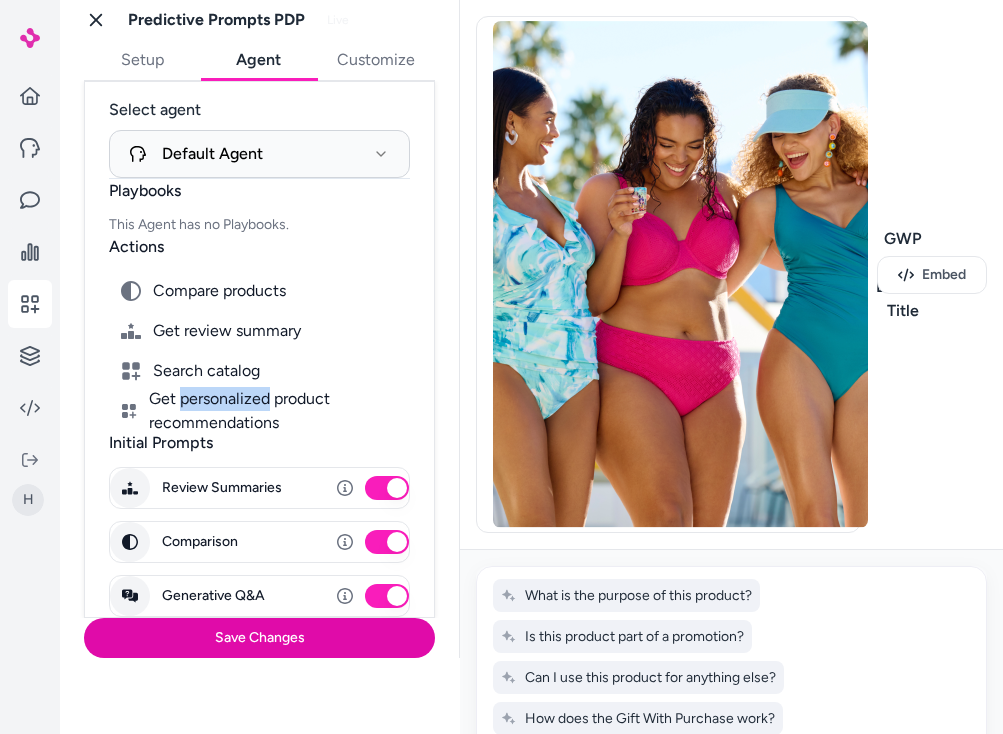 click on "Get personalized product recommendations" at bounding box center [219, 291] 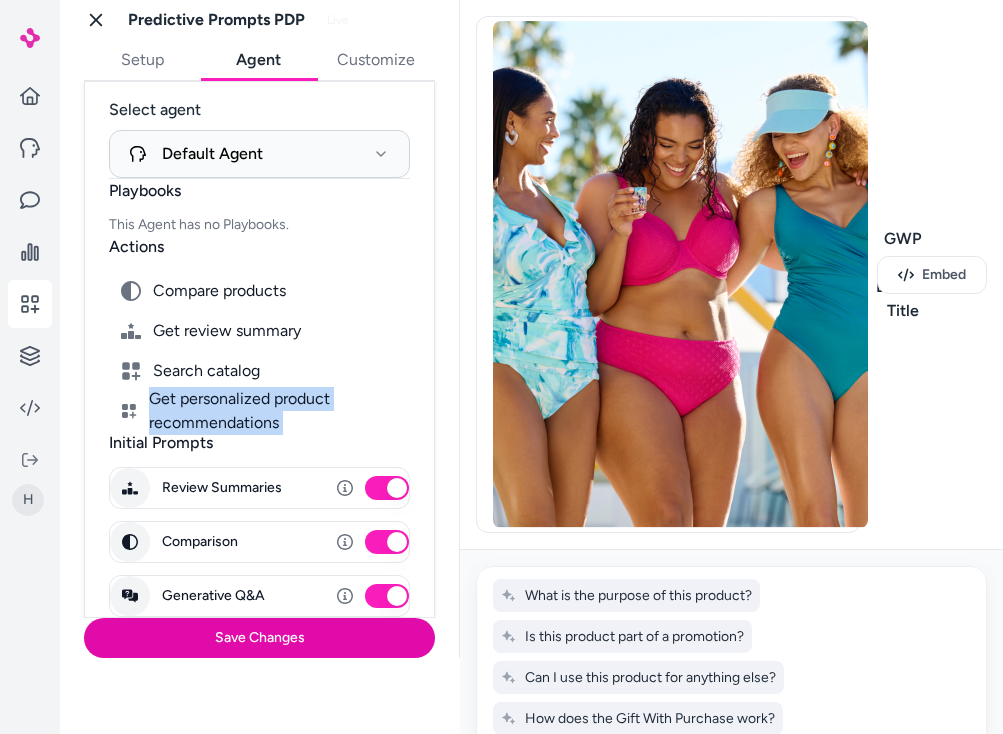 click on "Get personalized product recommendations" at bounding box center [219, 291] 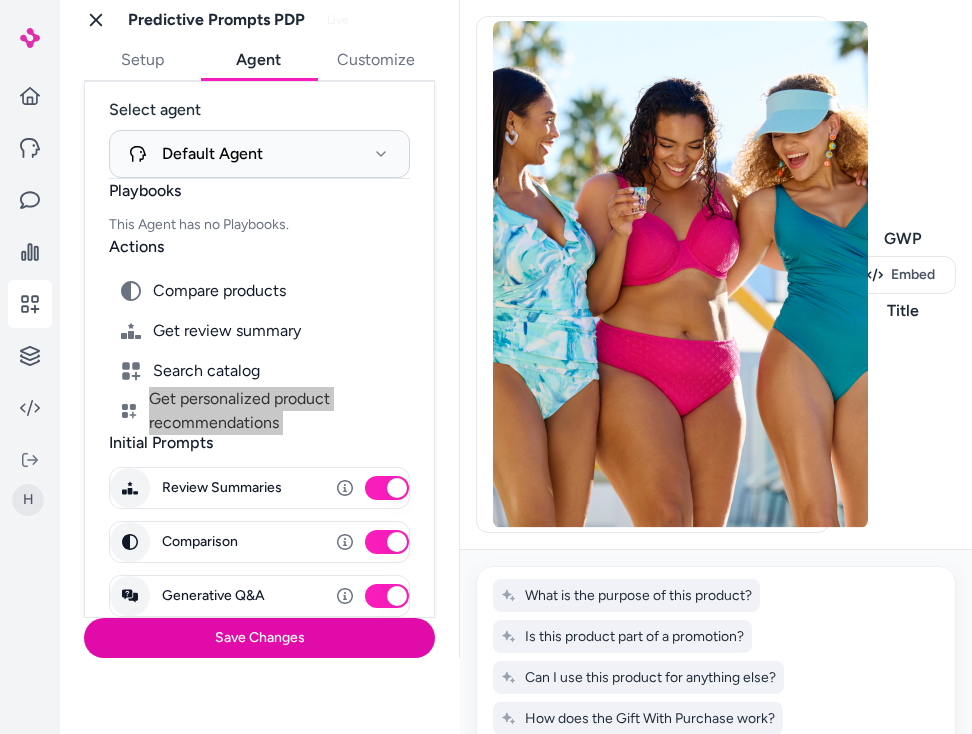 scroll, scrollTop: 186, scrollLeft: 0, axis: vertical 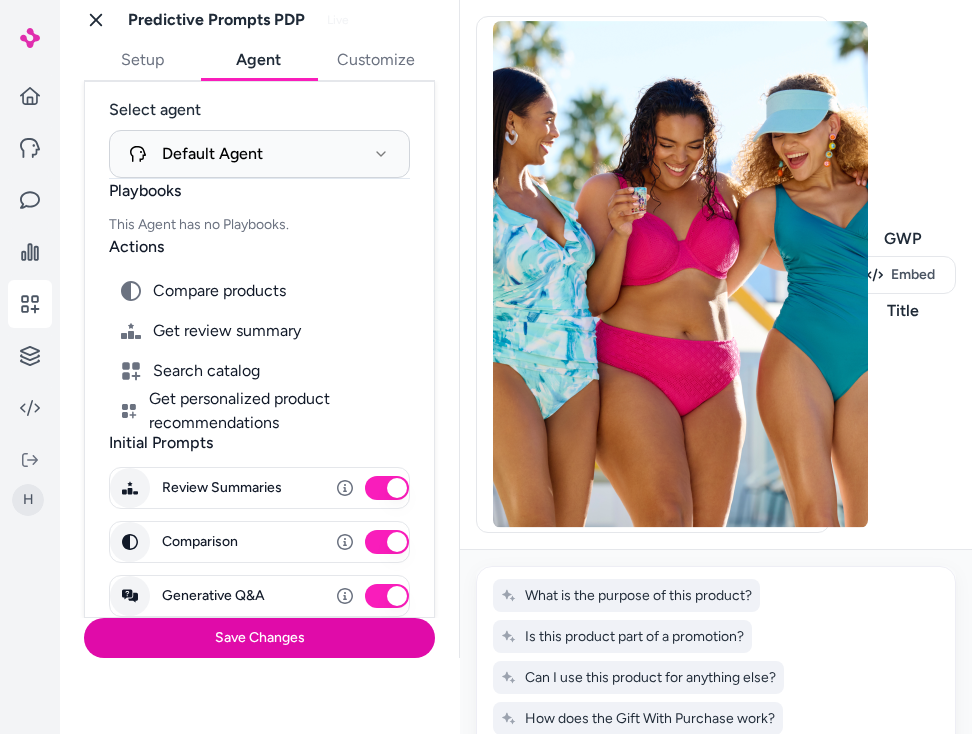 click at bounding box center [716, 727] 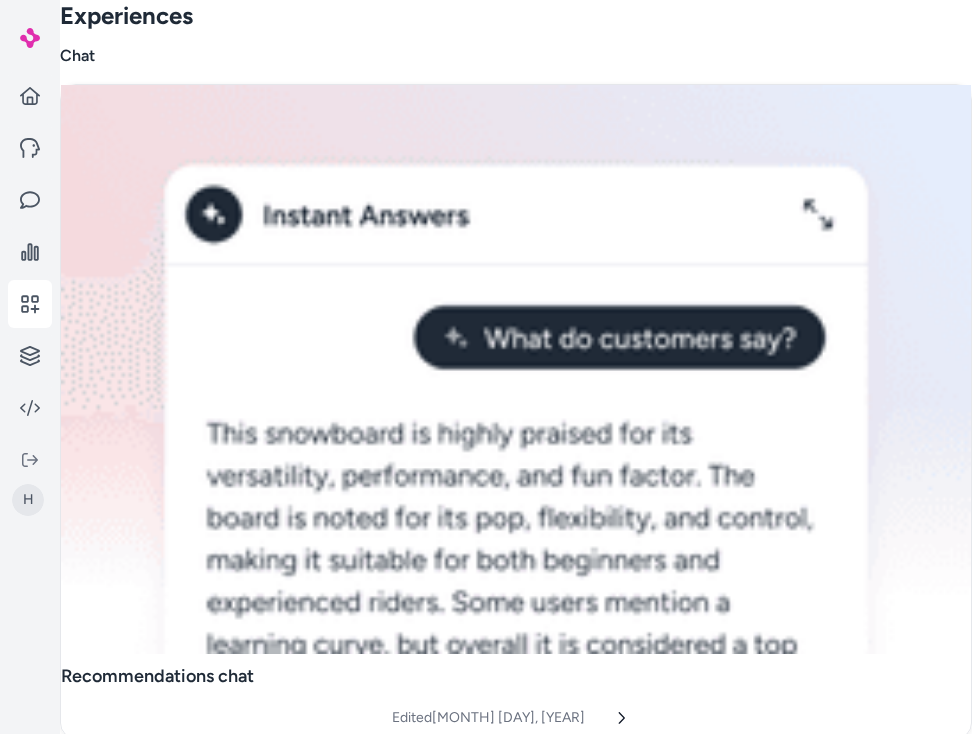 scroll, scrollTop: 0, scrollLeft: 0, axis: both 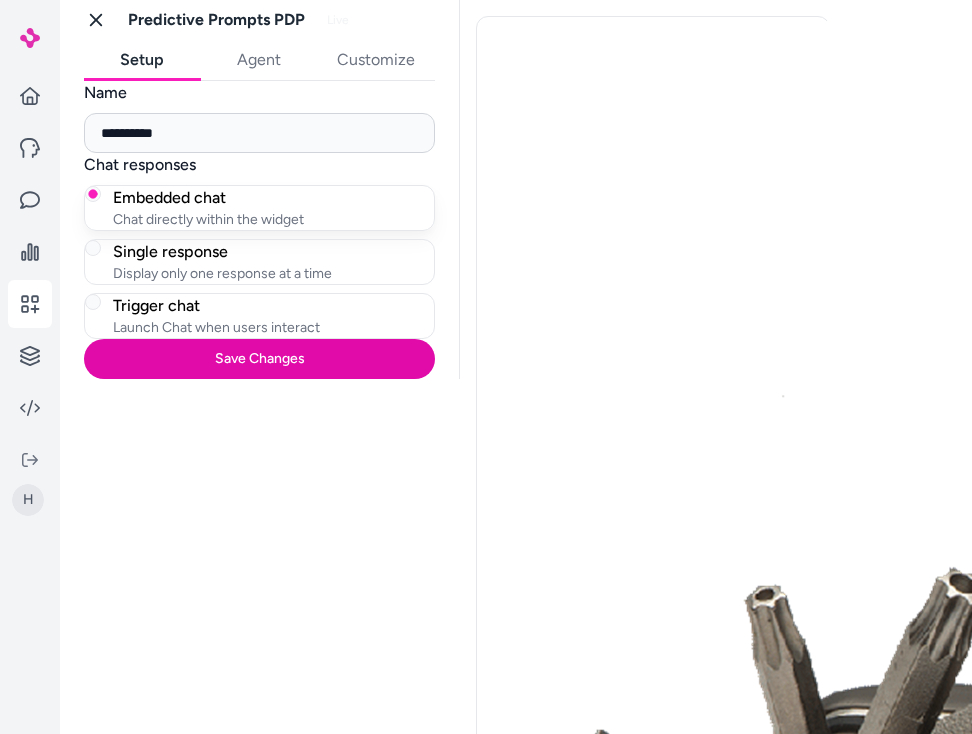click on "Agent" at bounding box center [259, 60] 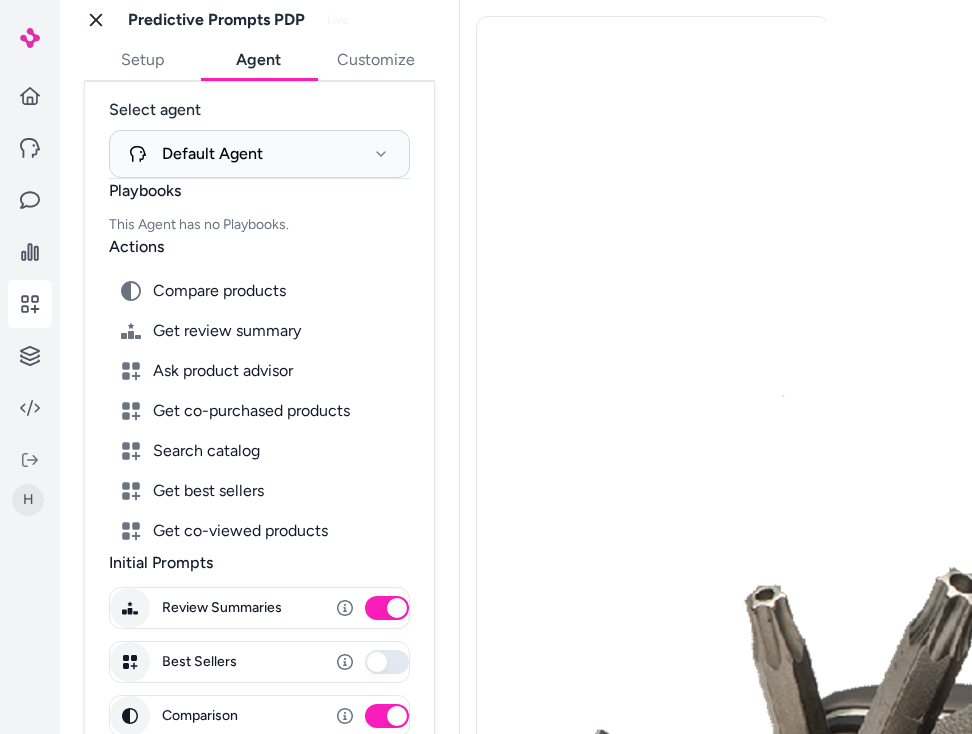 scroll, scrollTop: 206, scrollLeft: 0, axis: vertical 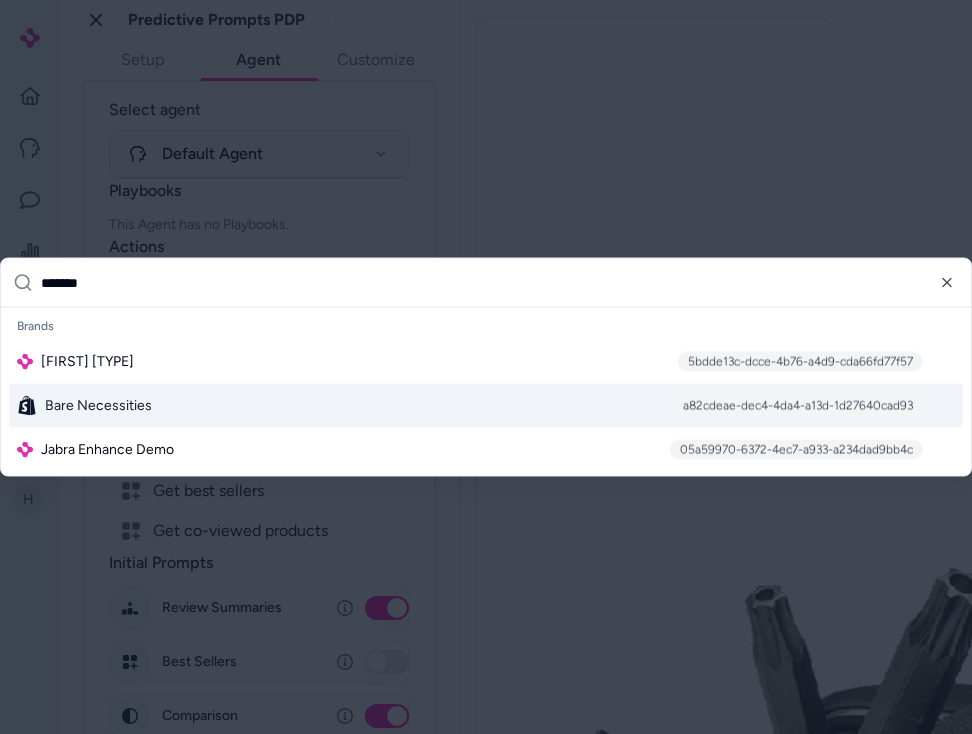 type on "*******" 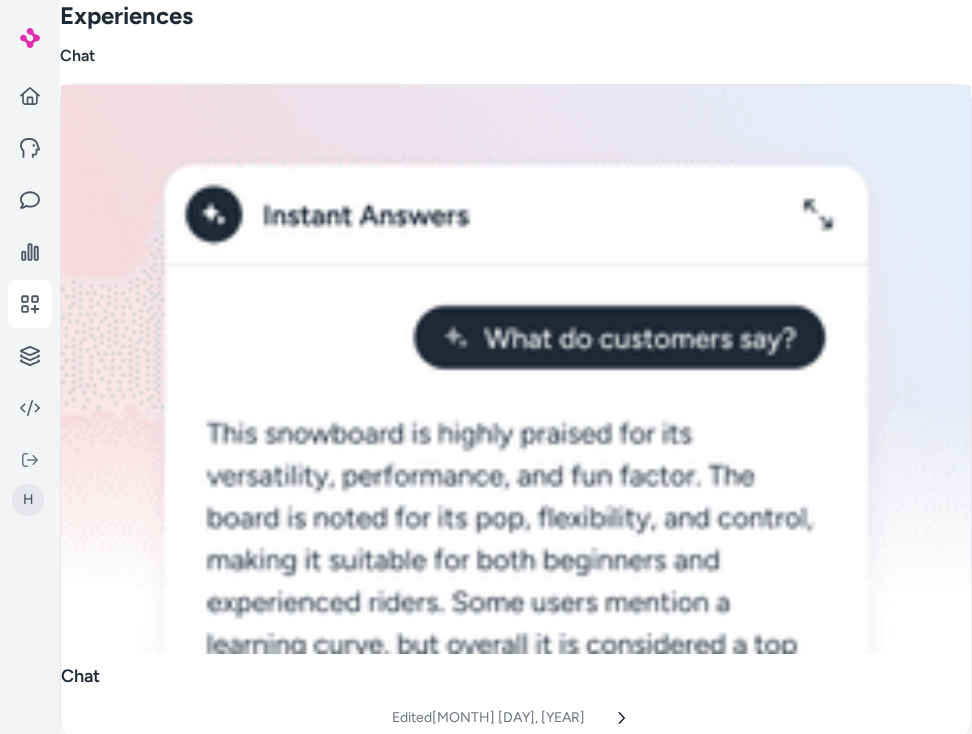 scroll, scrollTop: 0, scrollLeft: 0, axis: both 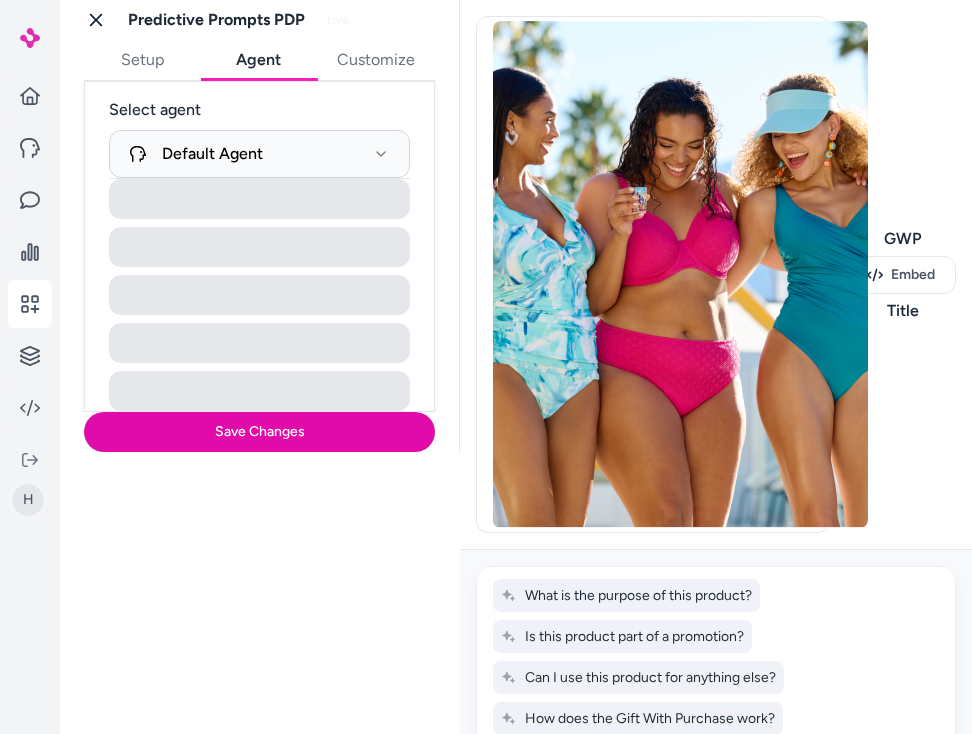 click on "Agent" at bounding box center (259, 60) 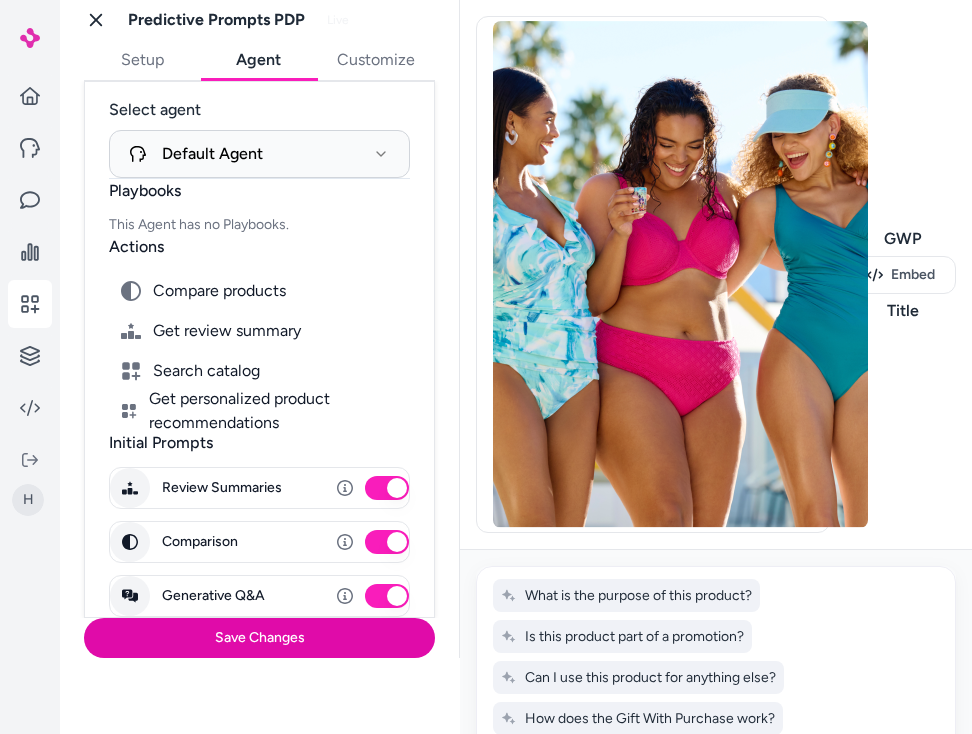 scroll, scrollTop: 186, scrollLeft: 0, axis: vertical 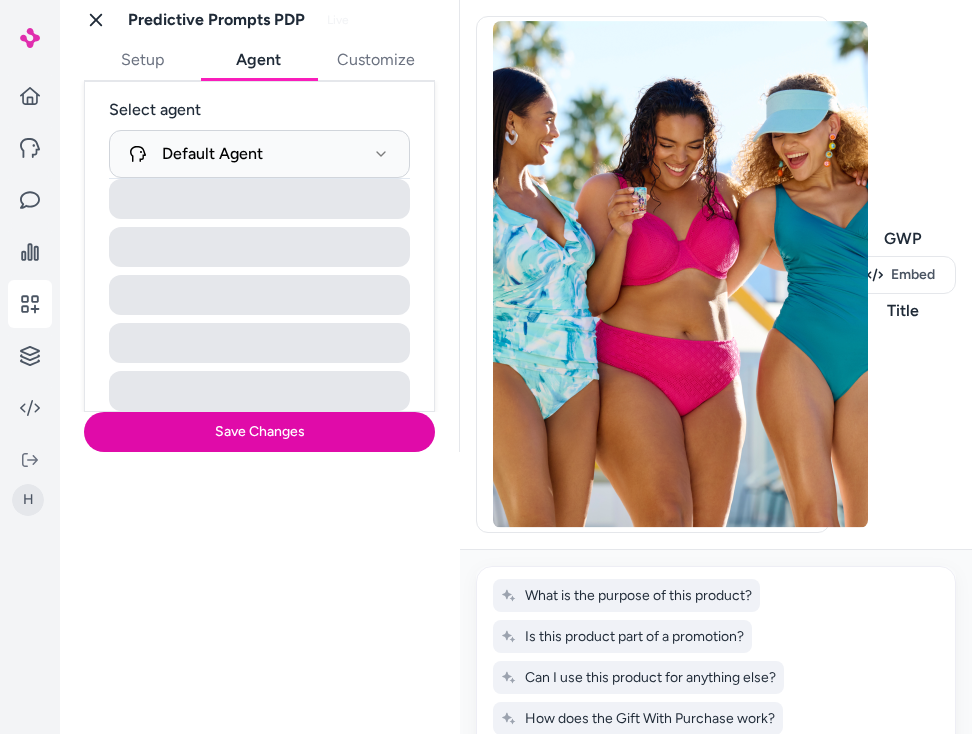 click on "Agent" at bounding box center [259, 60] 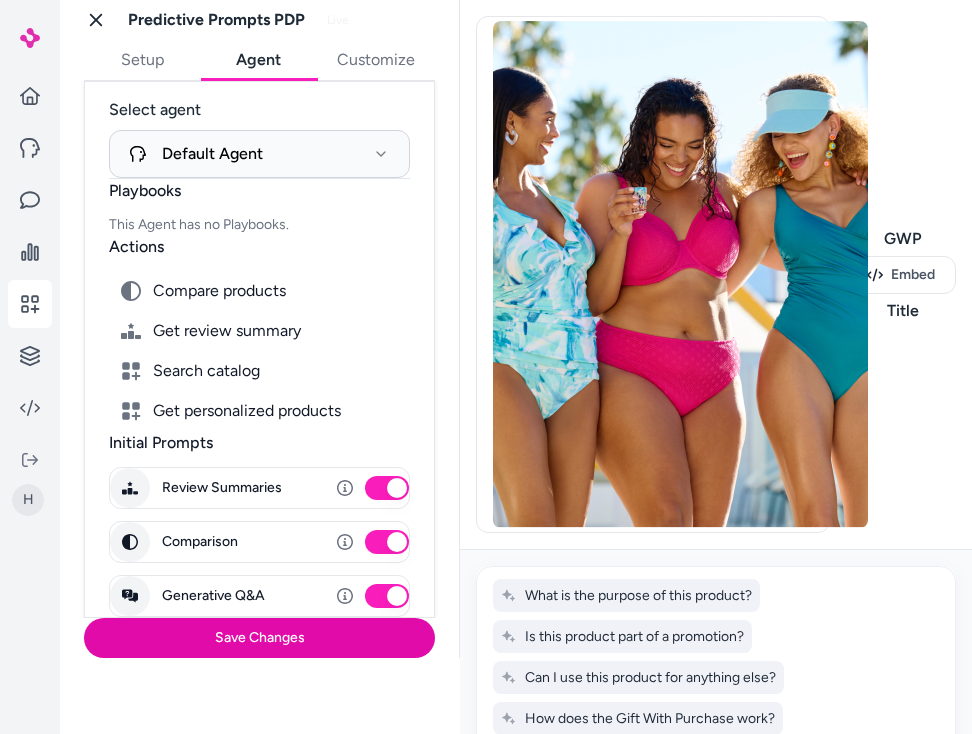 scroll, scrollTop: 186, scrollLeft: 0, axis: vertical 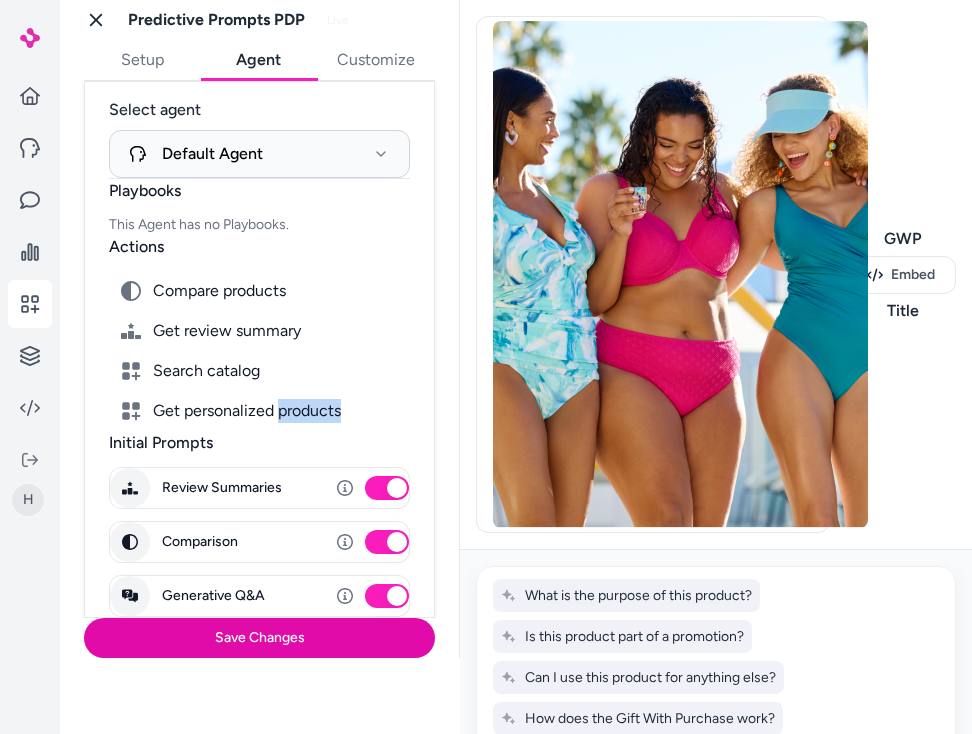 click on "Get personalized products" at bounding box center (219, 291) 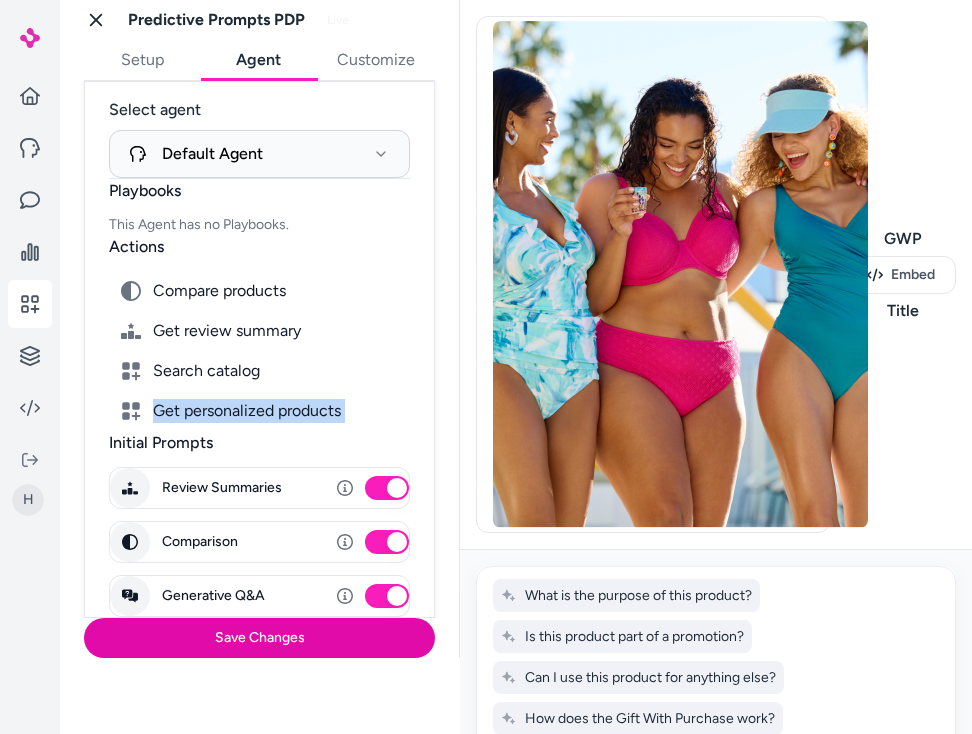 click on "Get personalized products" at bounding box center [219, 291] 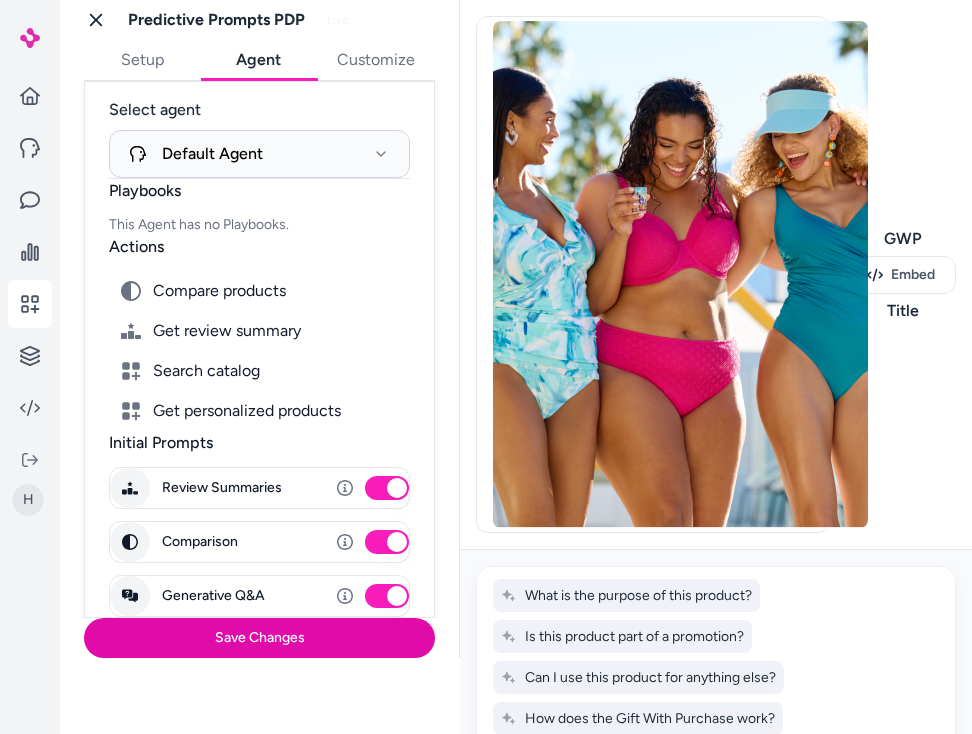 scroll, scrollTop: 186, scrollLeft: 0, axis: vertical 